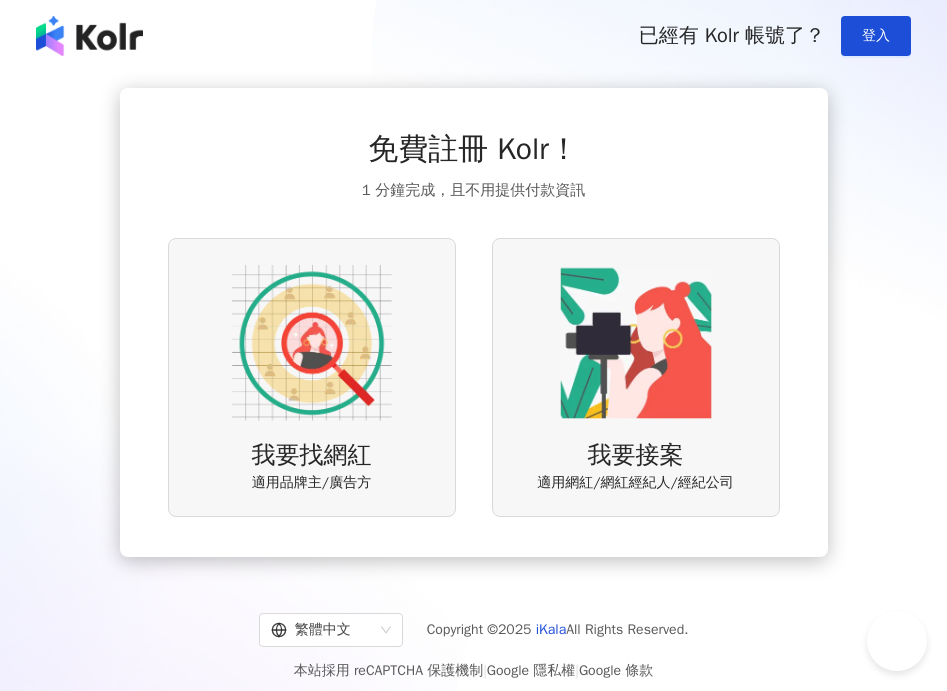 scroll, scrollTop: 0, scrollLeft: 0, axis: both 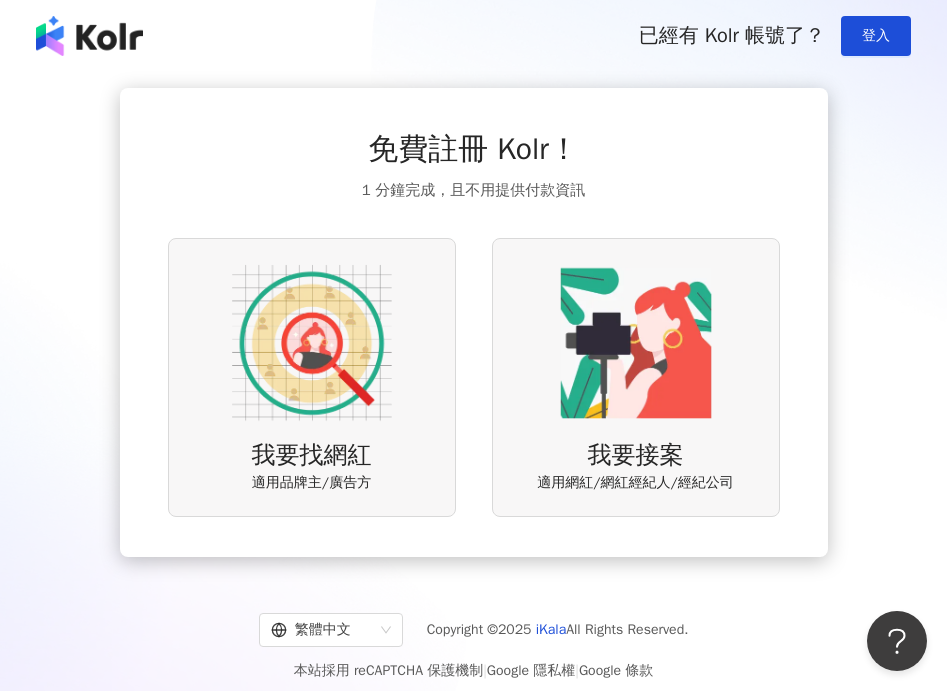 click on "我要找網紅 適用品牌主/廣告方" at bounding box center (312, 377) 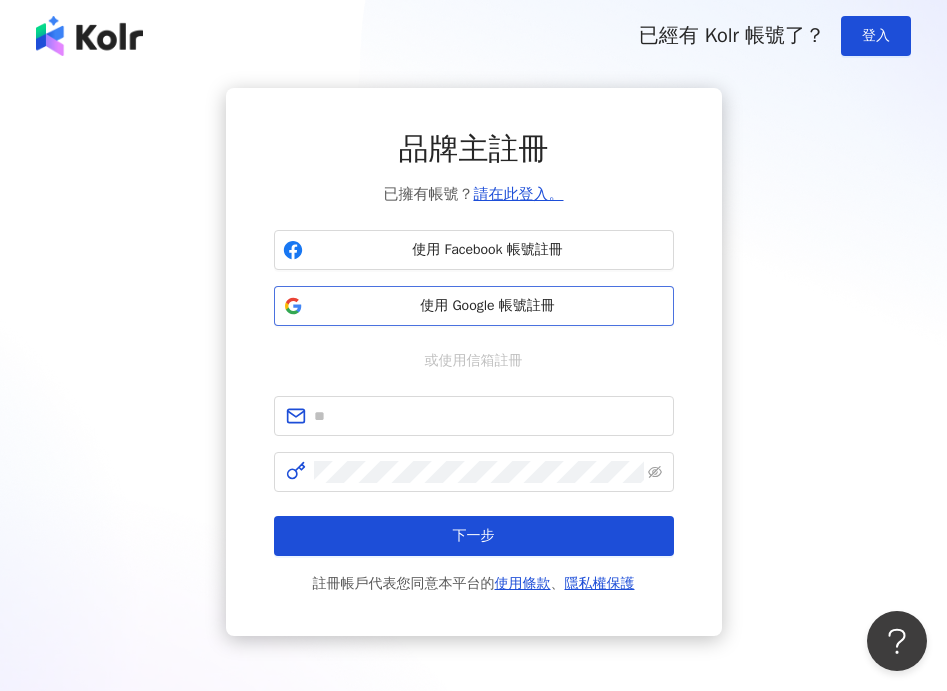 click on "使用 Google 帳號註冊" at bounding box center [488, 306] 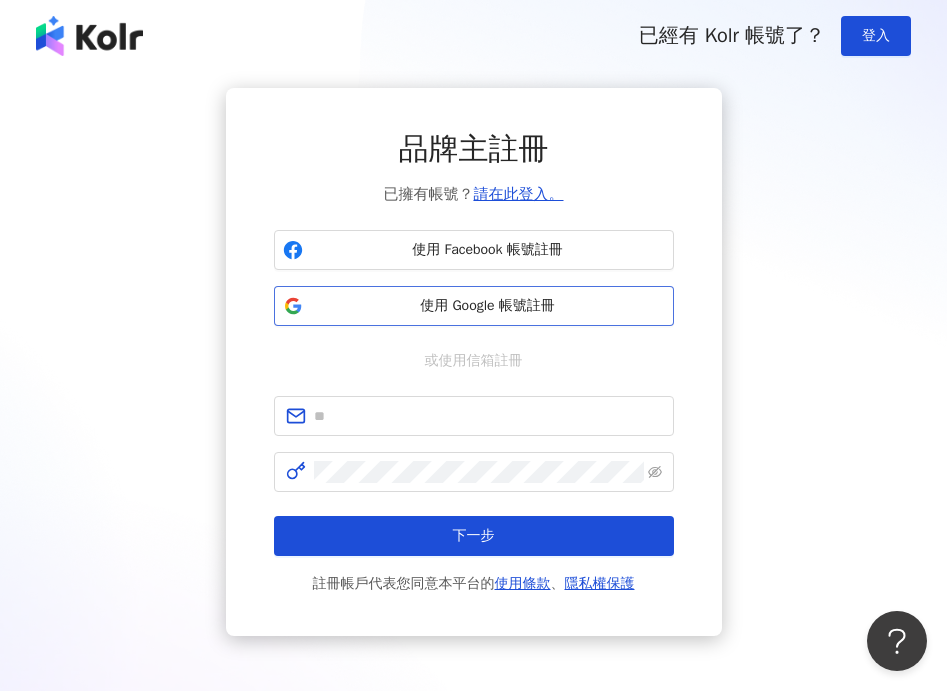 click on "使用 Google 帳號註冊" at bounding box center (488, 306) 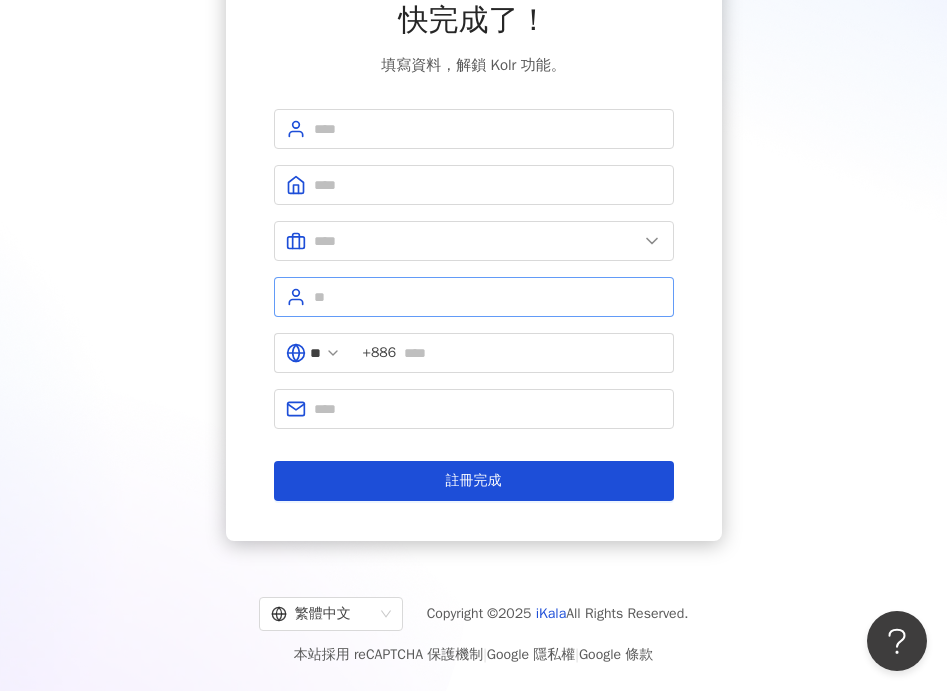 scroll, scrollTop: 0, scrollLeft: 0, axis: both 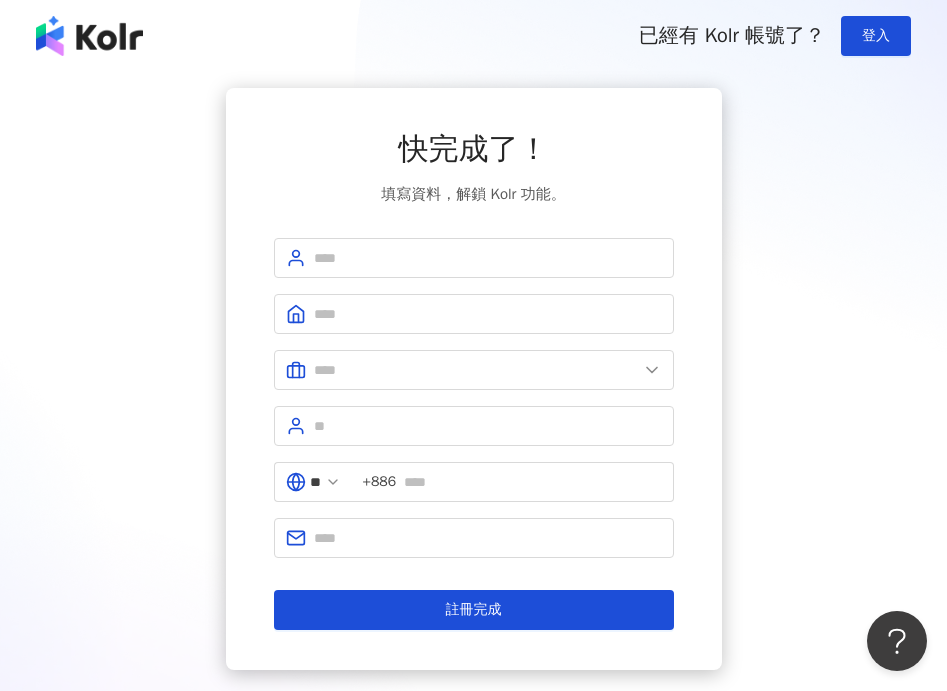 click on "** [PHONE]" at bounding box center (474, 434) 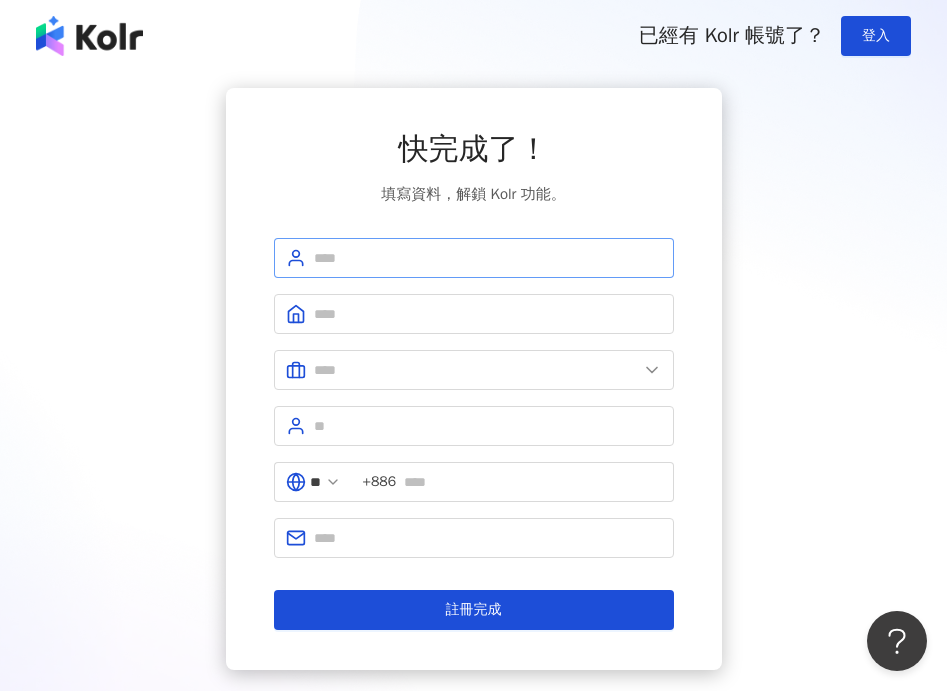 click at bounding box center [474, 258] 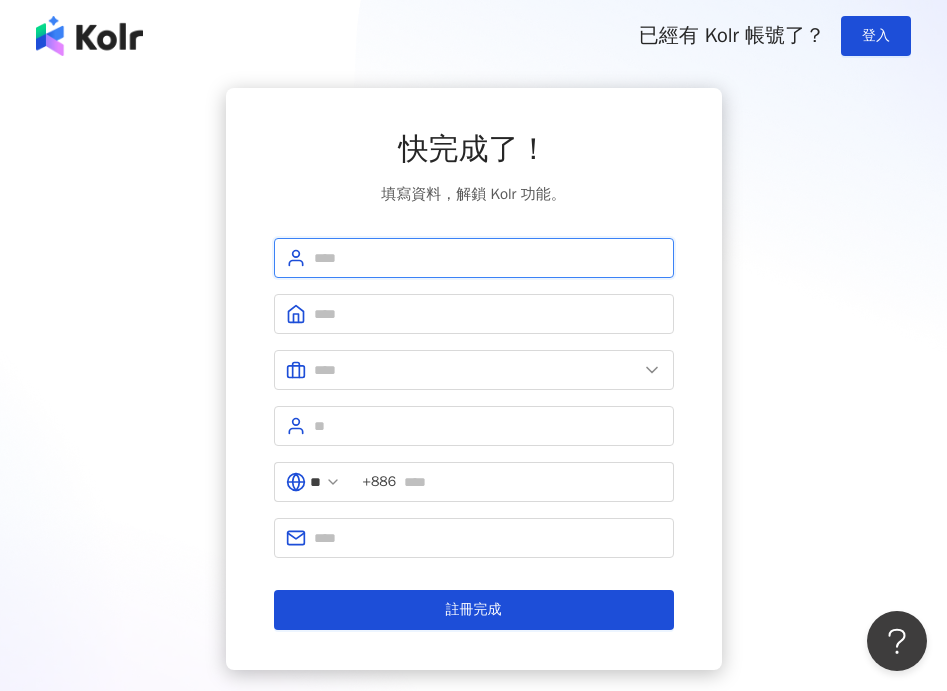 click at bounding box center [488, 258] 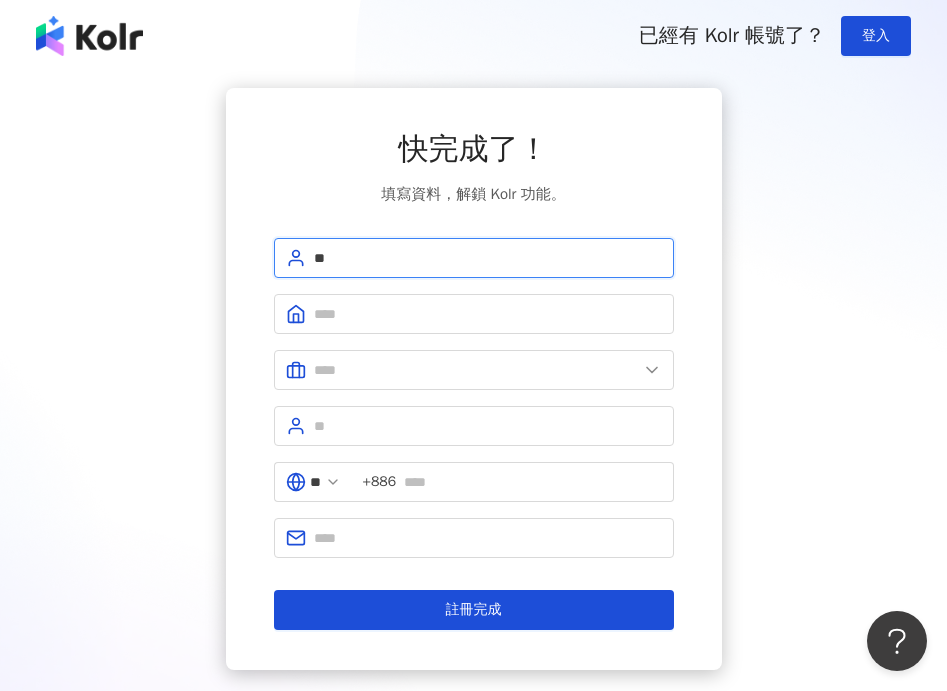 type on "*" 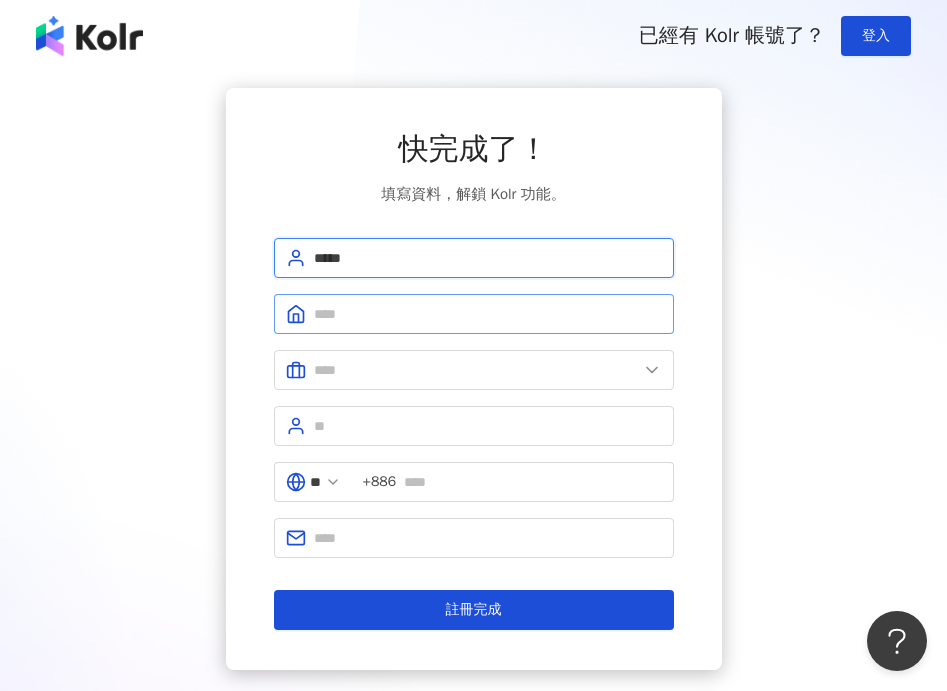 type on "*****" 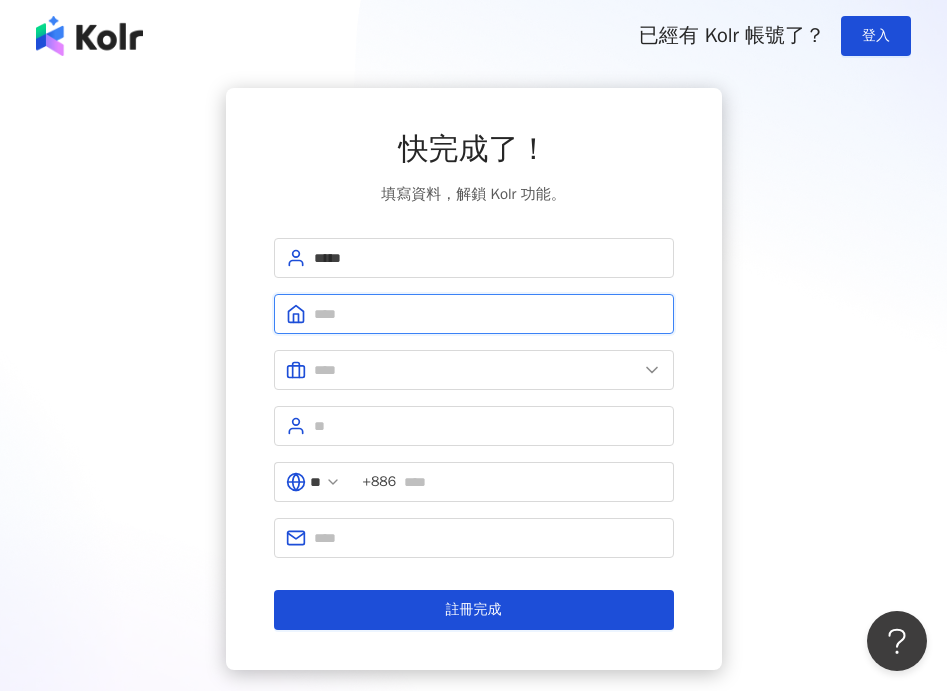 click at bounding box center [488, 314] 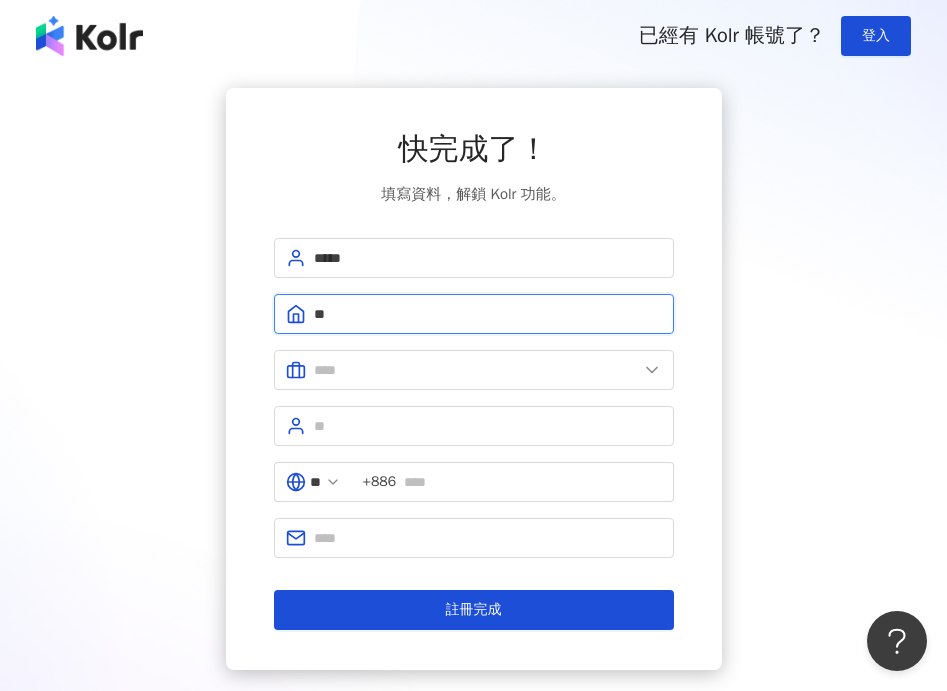 type on "*" 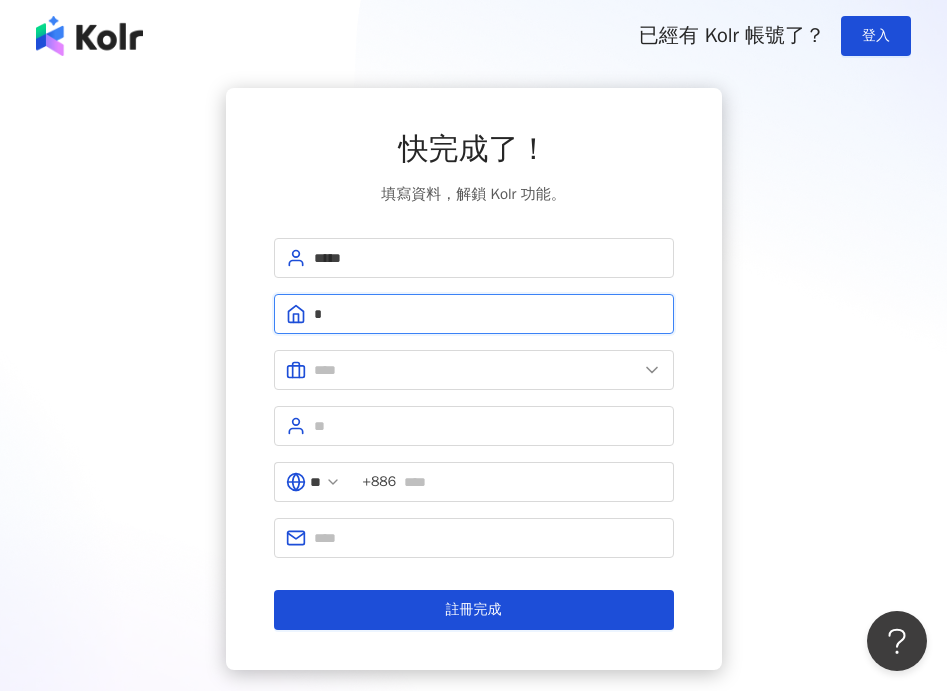 type 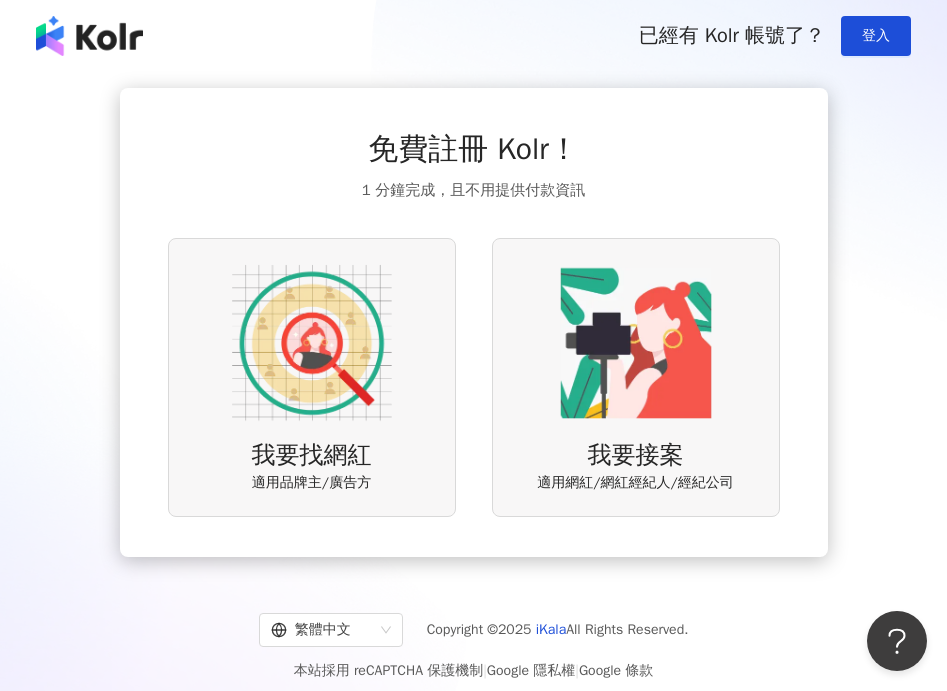 click at bounding box center [312, 343] 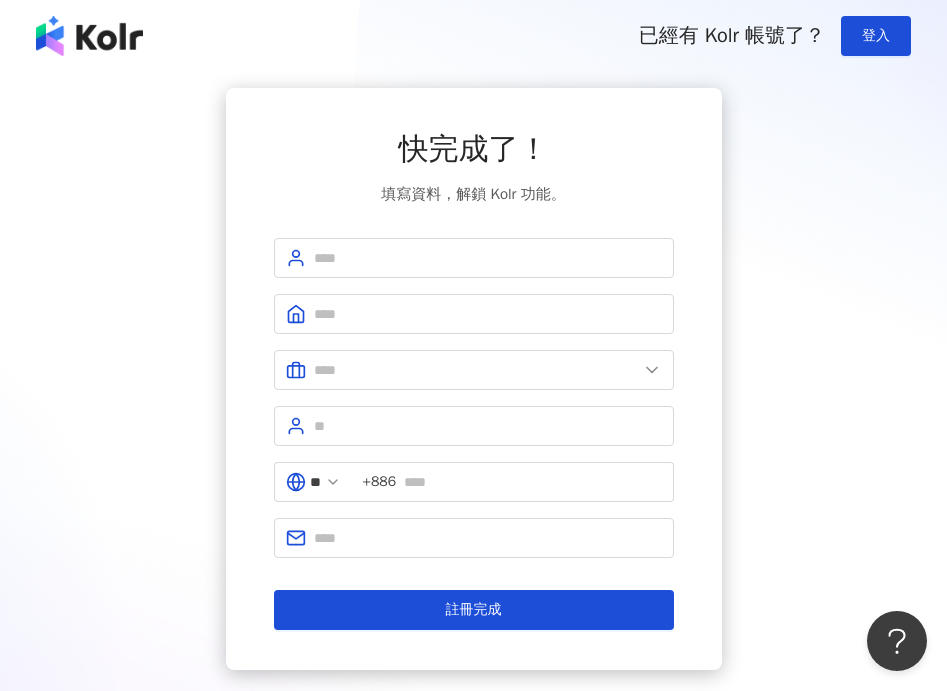 click on "** [PHONE]" at bounding box center [474, 434] 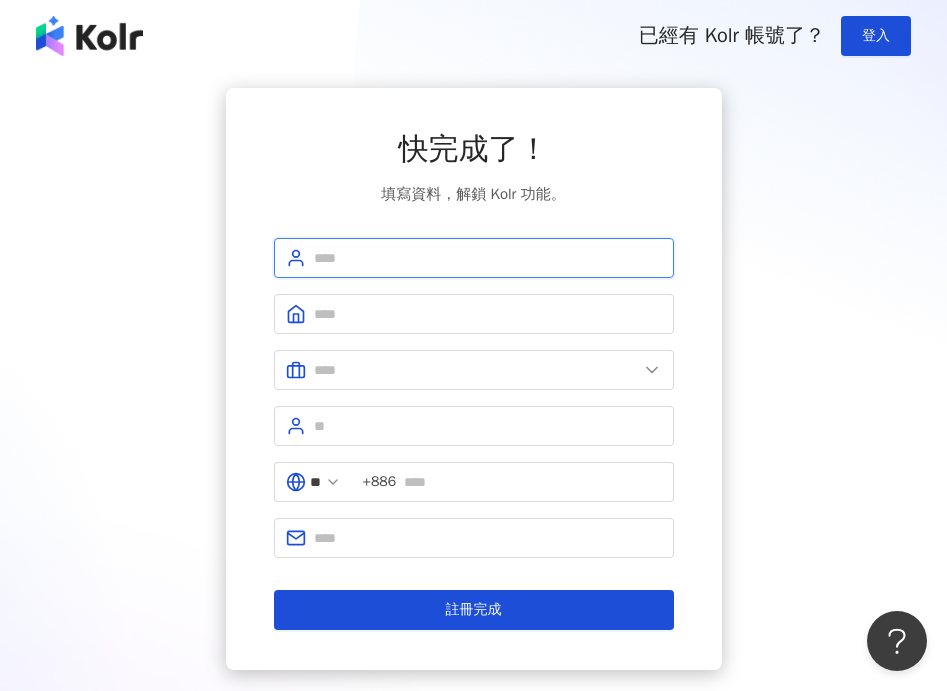 click at bounding box center (488, 258) 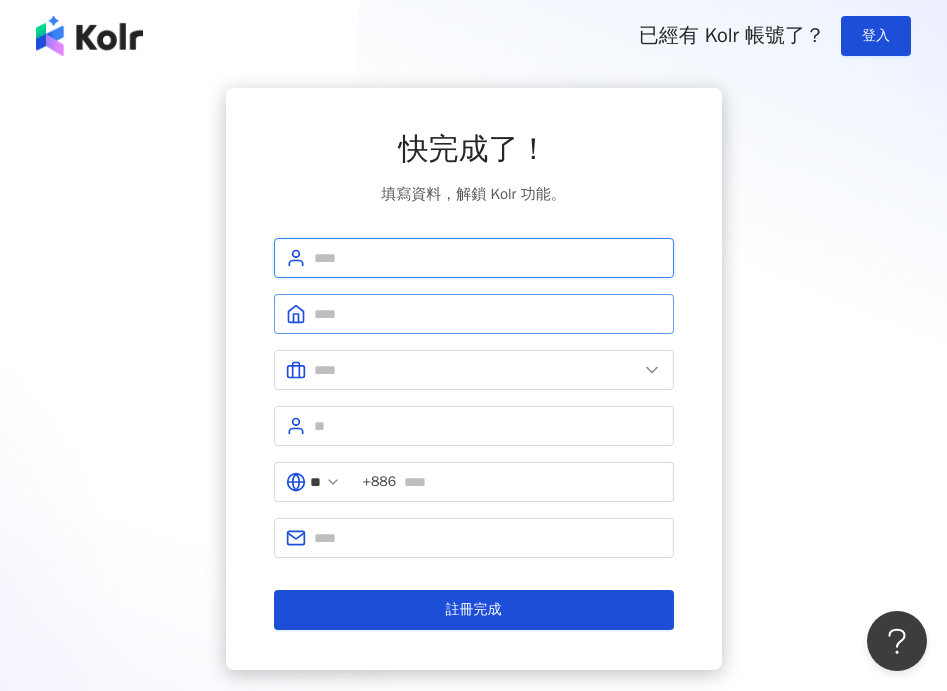 scroll, scrollTop: 129, scrollLeft: 0, axis: vertical 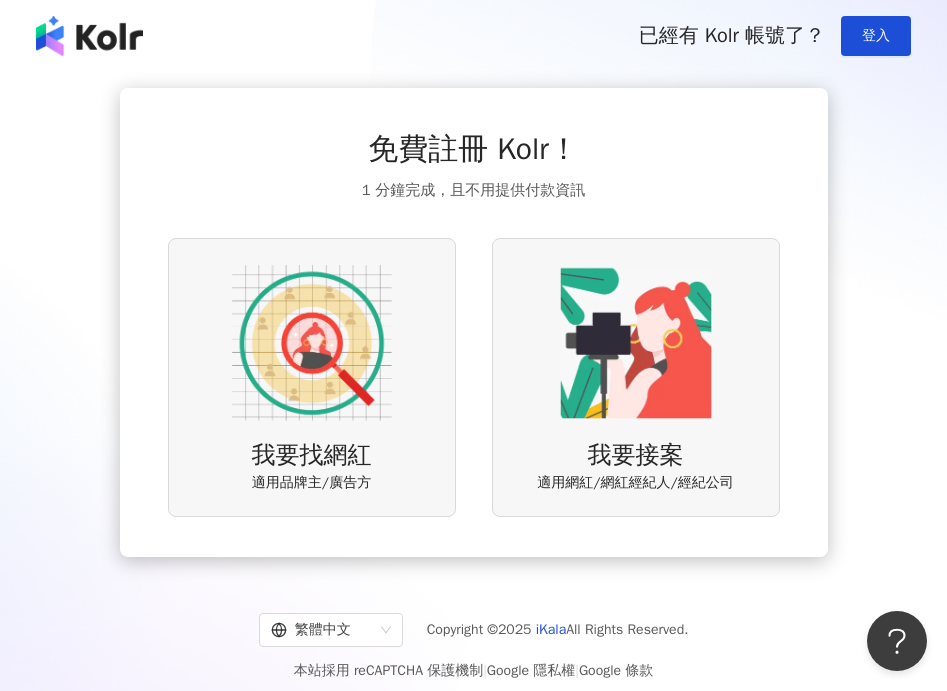 click on "我要找網紅 適用品牌主/廣告方" at bounding box center (312, 377) 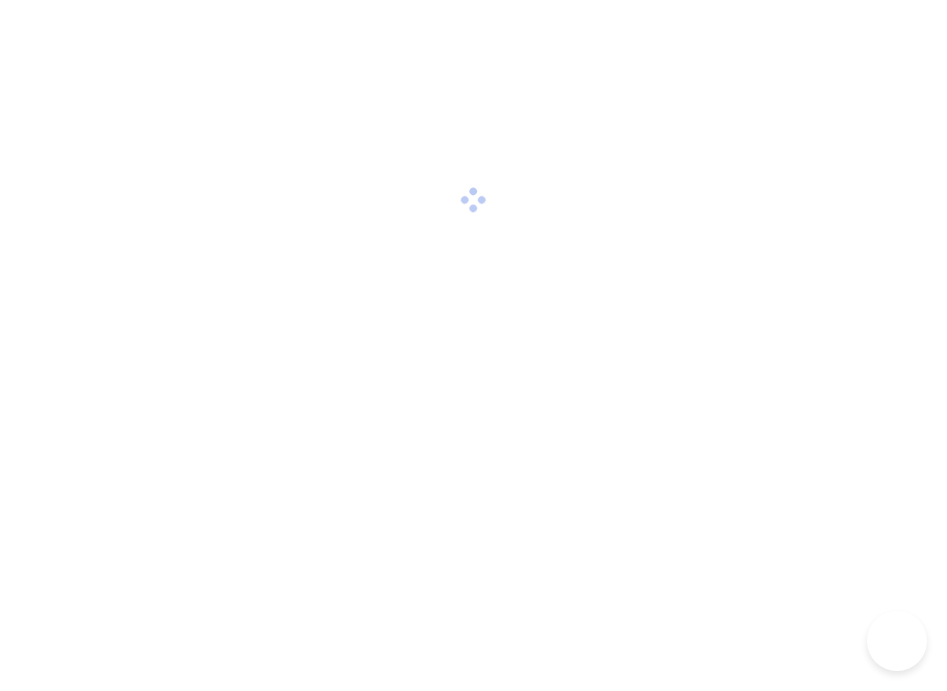 scroll, scrollTop: 0, scrollLeft: 0, axis: both 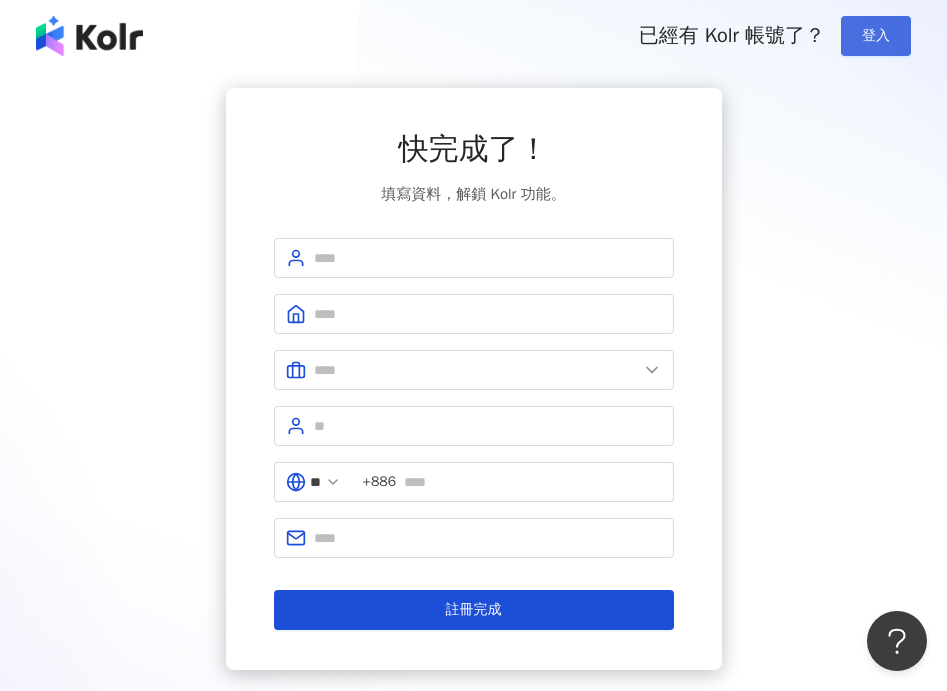 click on "登入" at bounding box center (876, 36) 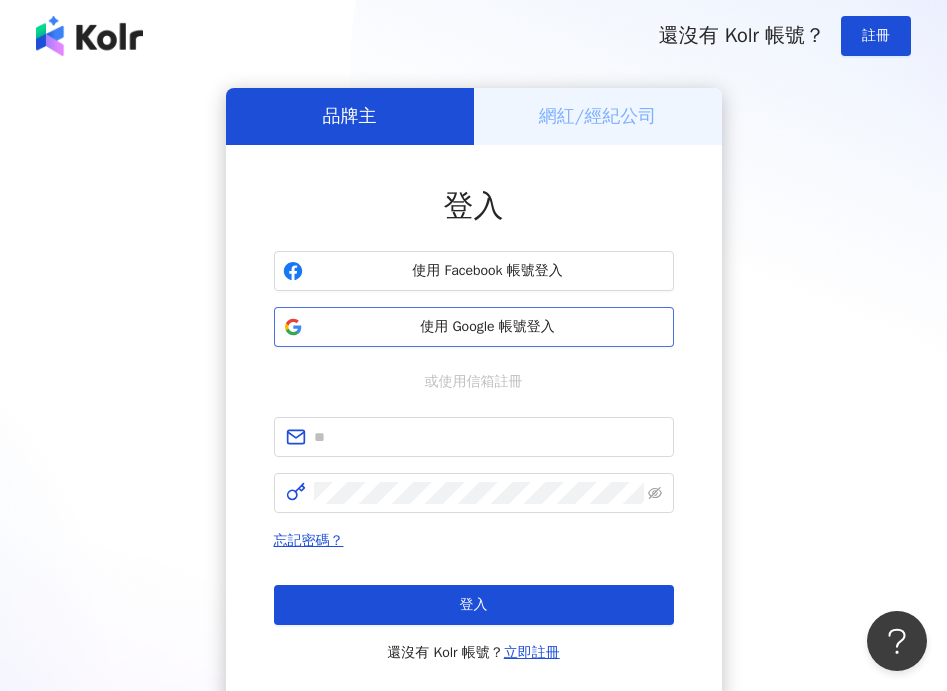 click on "使用 Google 帳號登入" at bounding box center (488, 327) 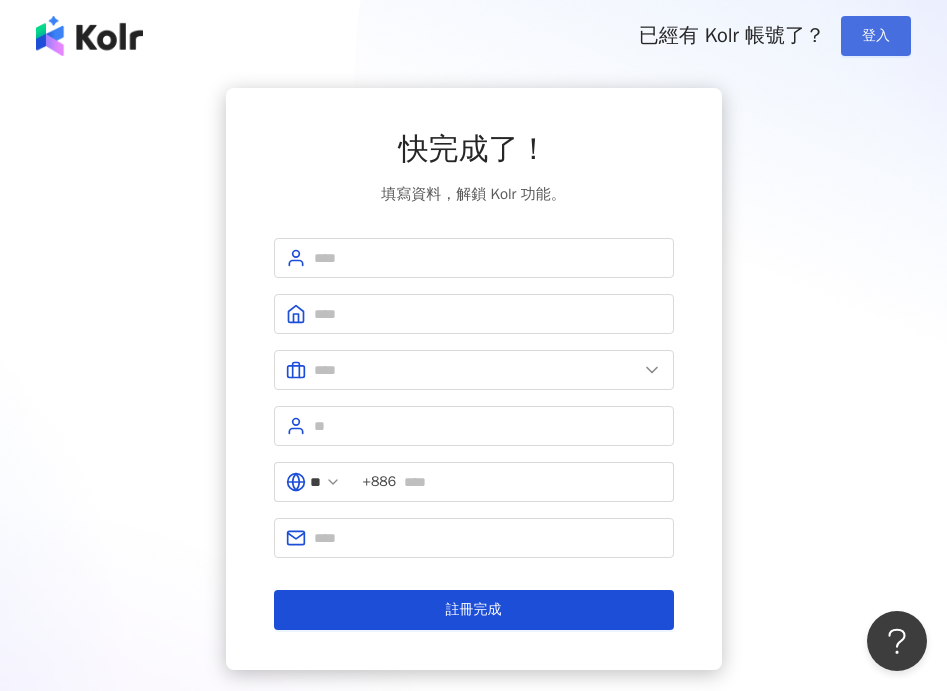 click on "登入" at bounding box center (876, 36) 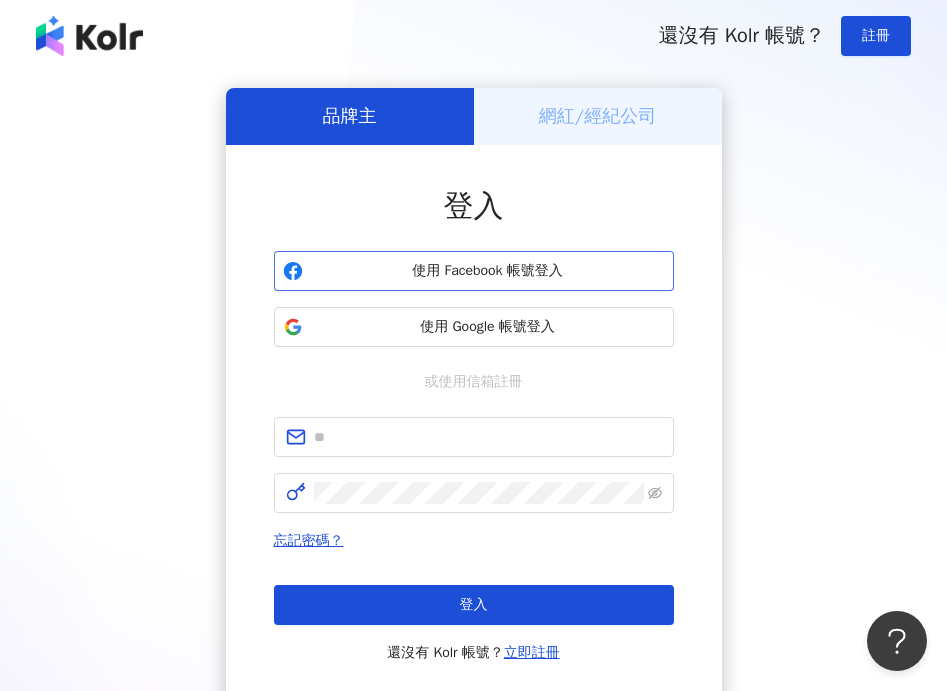 click on "使用 Facebook 帳號登入" at bounding box center [488, 271] 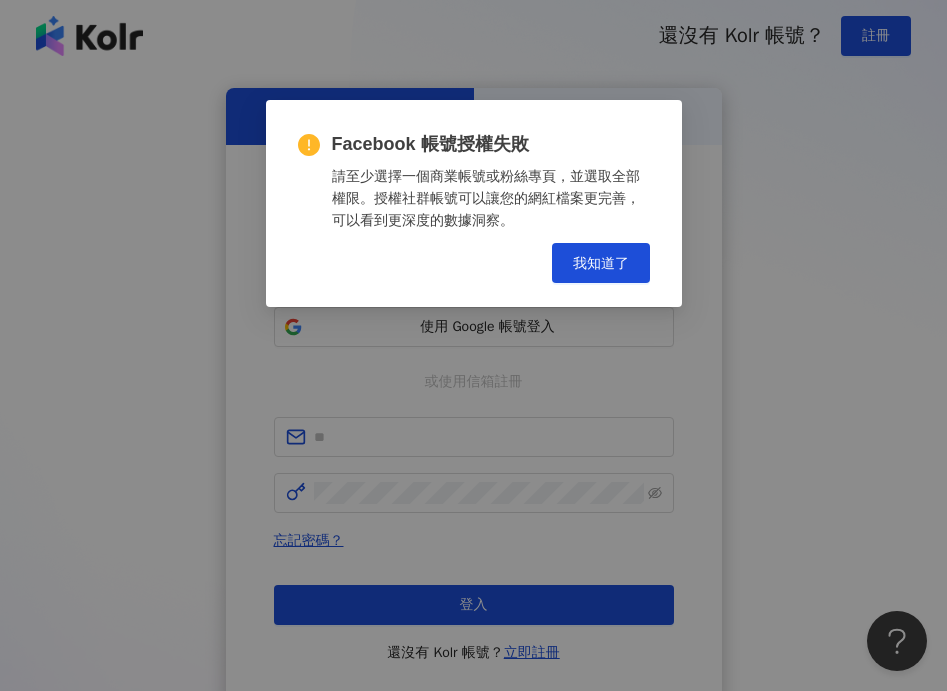 click on "Cancel 我知道了" at bounding box center (474, 263) 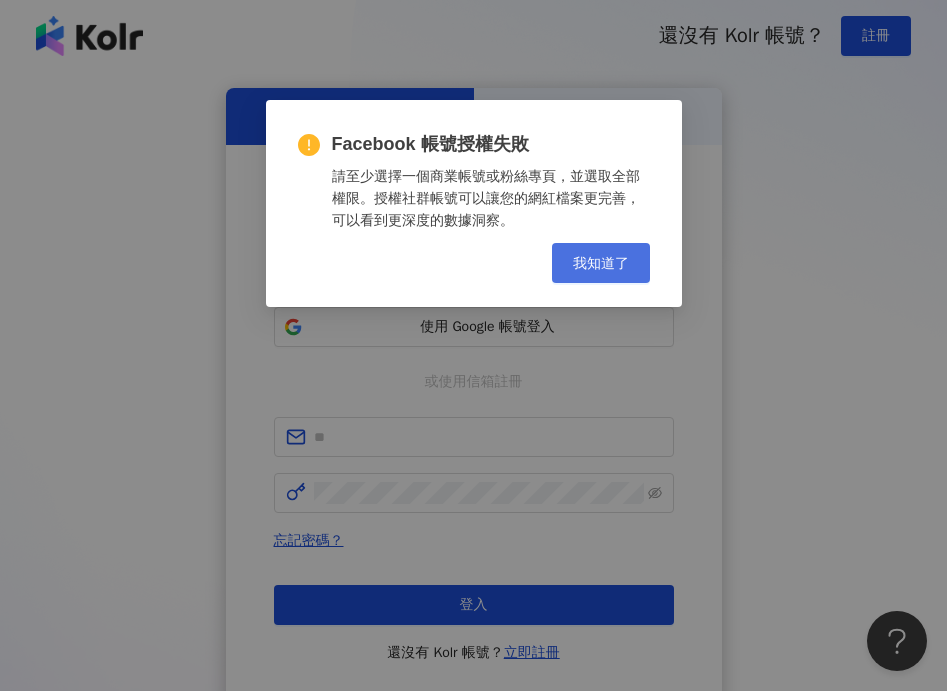 click on "我知道了" at bounding box center (601, 263) 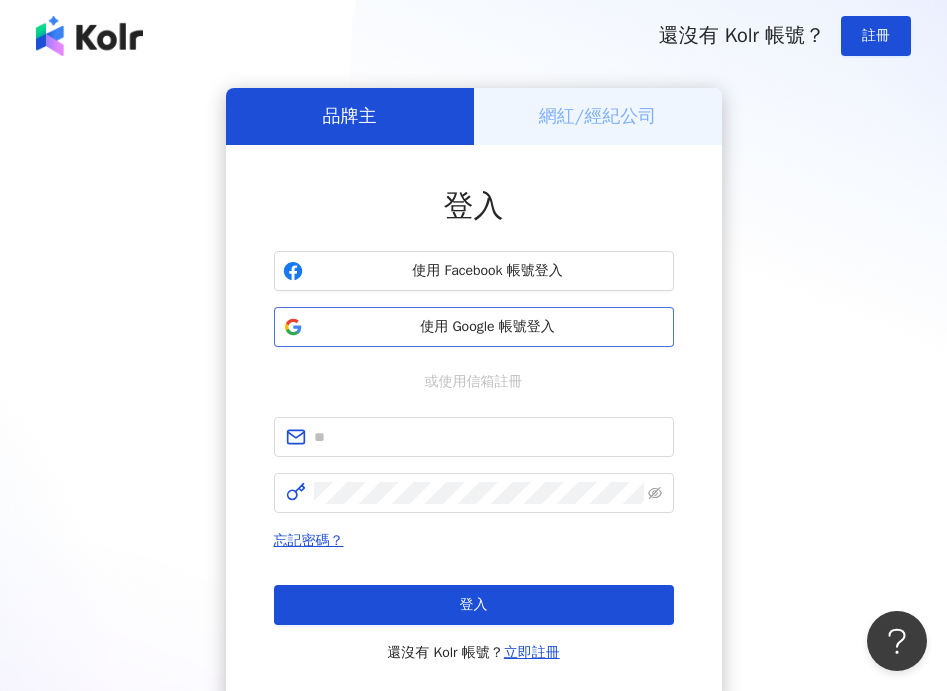 click on "使用 Google 帳號登入" at bounding box center (474, 327) 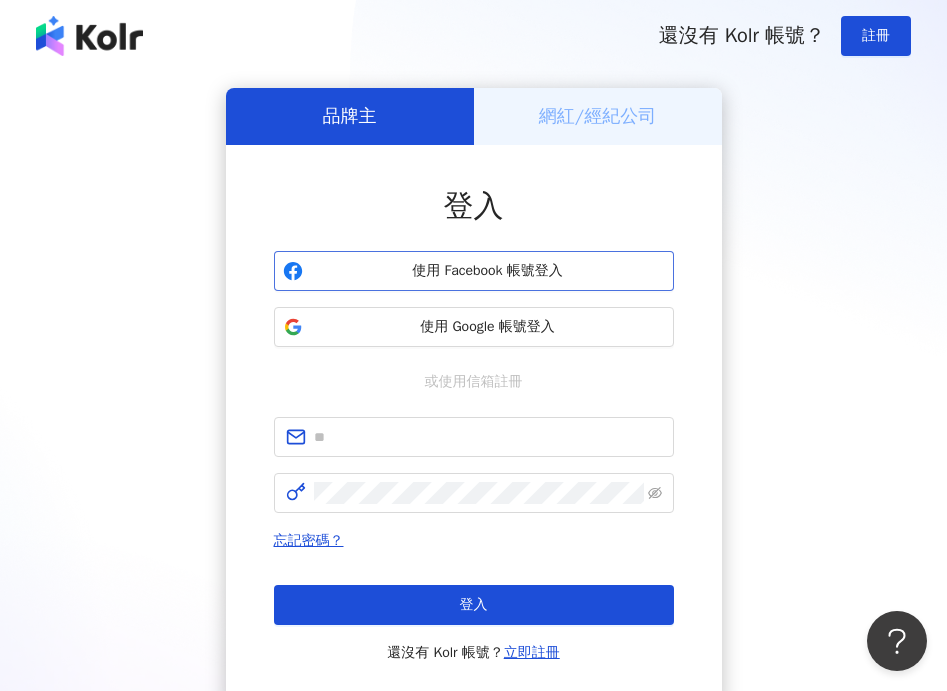 click on "使用 Facebook 帳號登入" at bounding box center (474, 271) 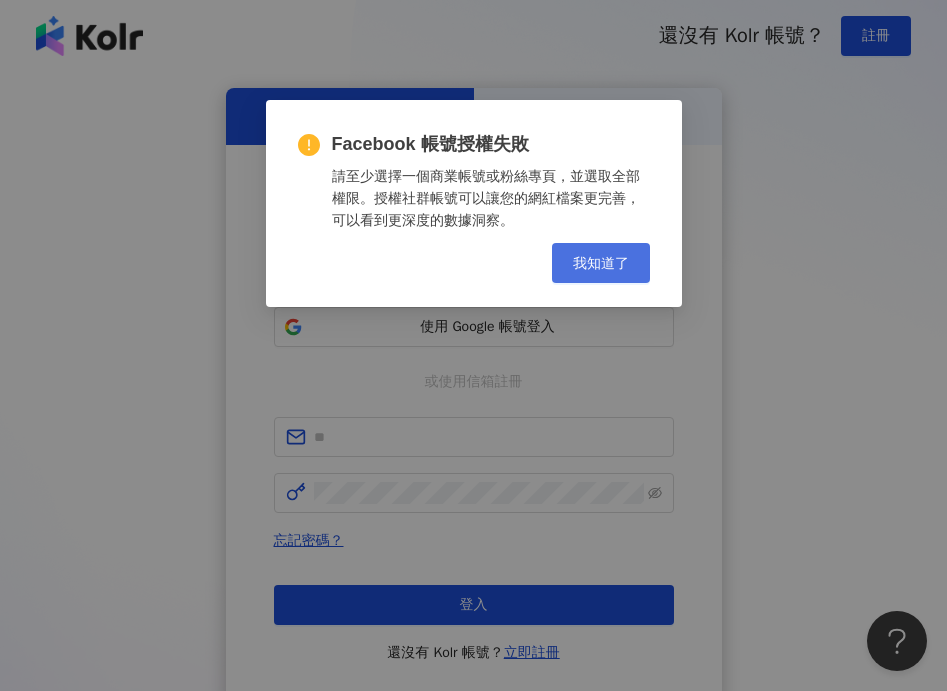 click on "我知道了" at bounding box center (601, 263) 